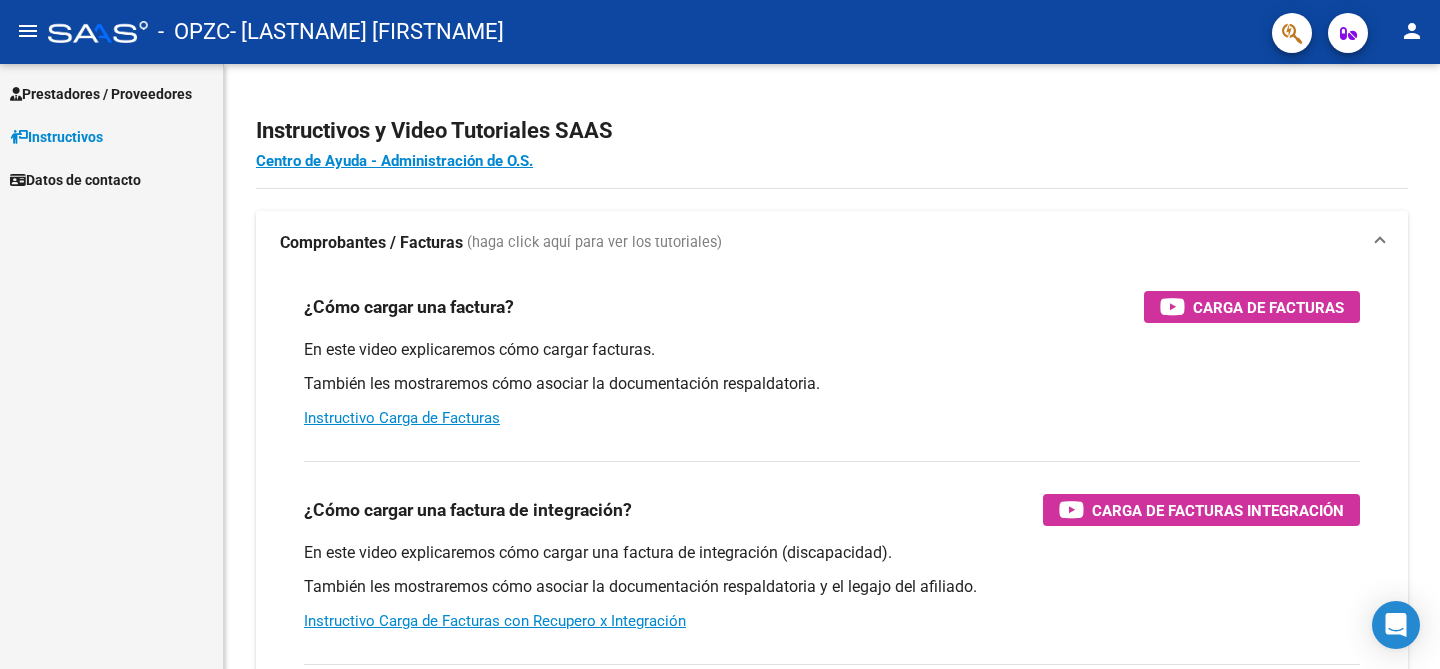 scroll, scrollTop: 0, scrollLeft: 0, axis: both 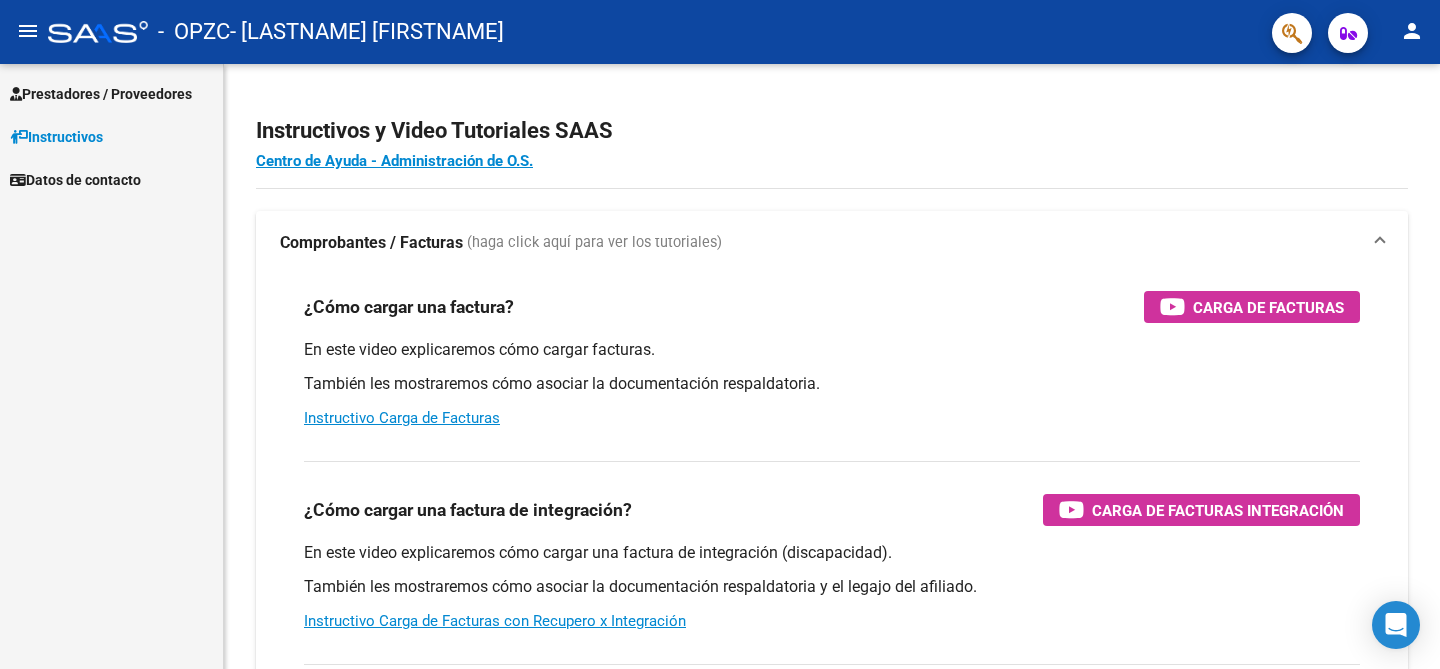 click on "Prestadores / Proveedores" at bounding box center (101, 94) 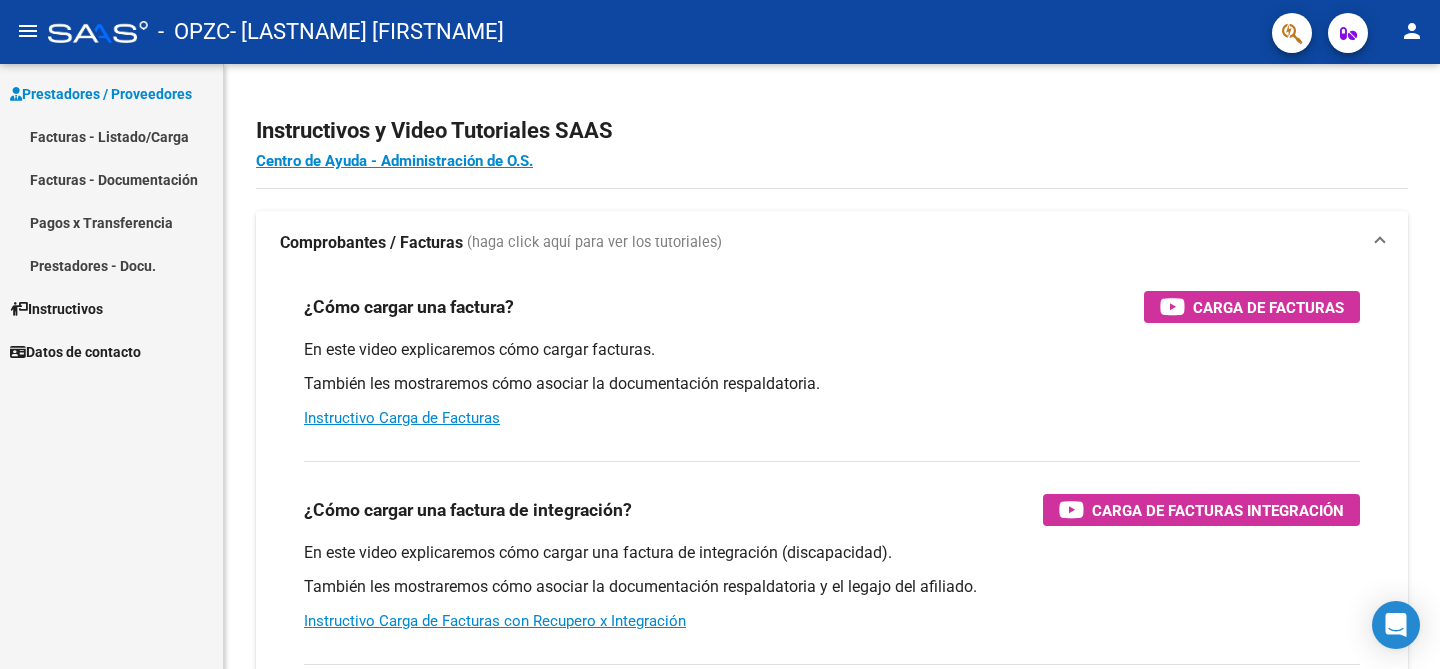 click on "Facturas - Listado/Carga" at bounding box center [111, 136] 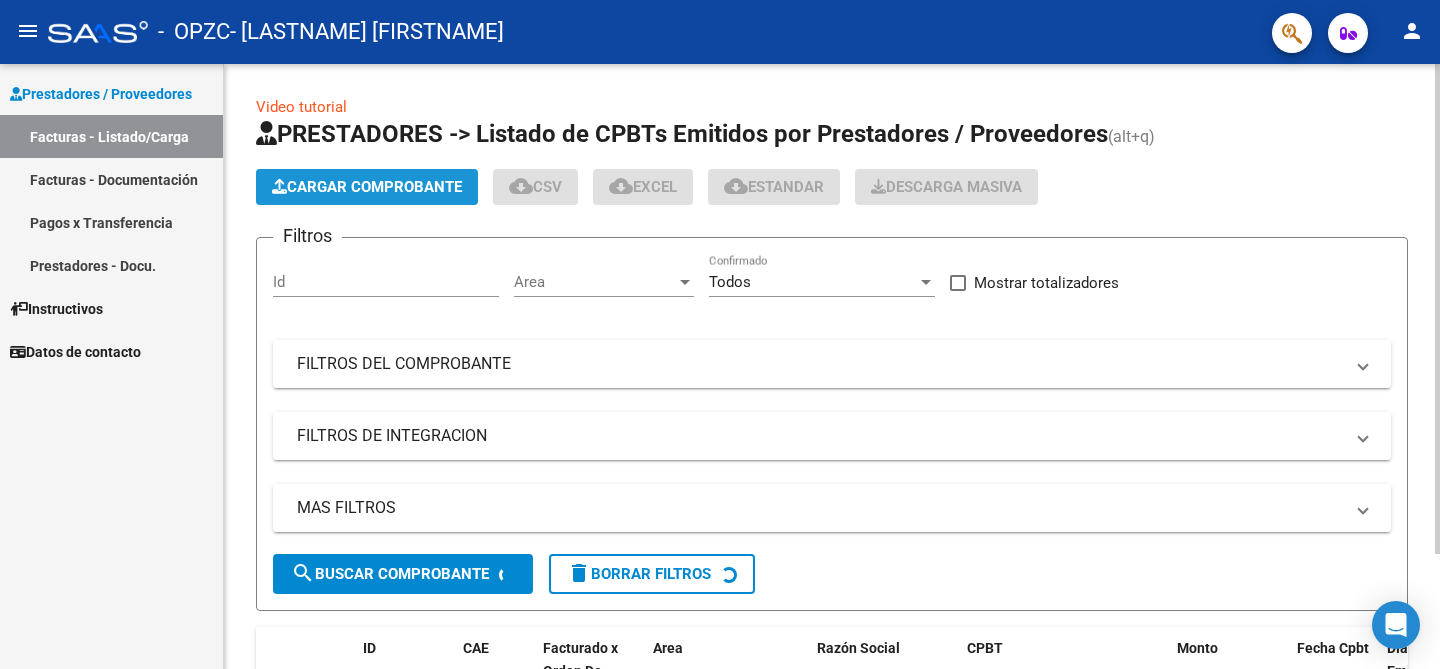 click on "Cargar Comprobante" 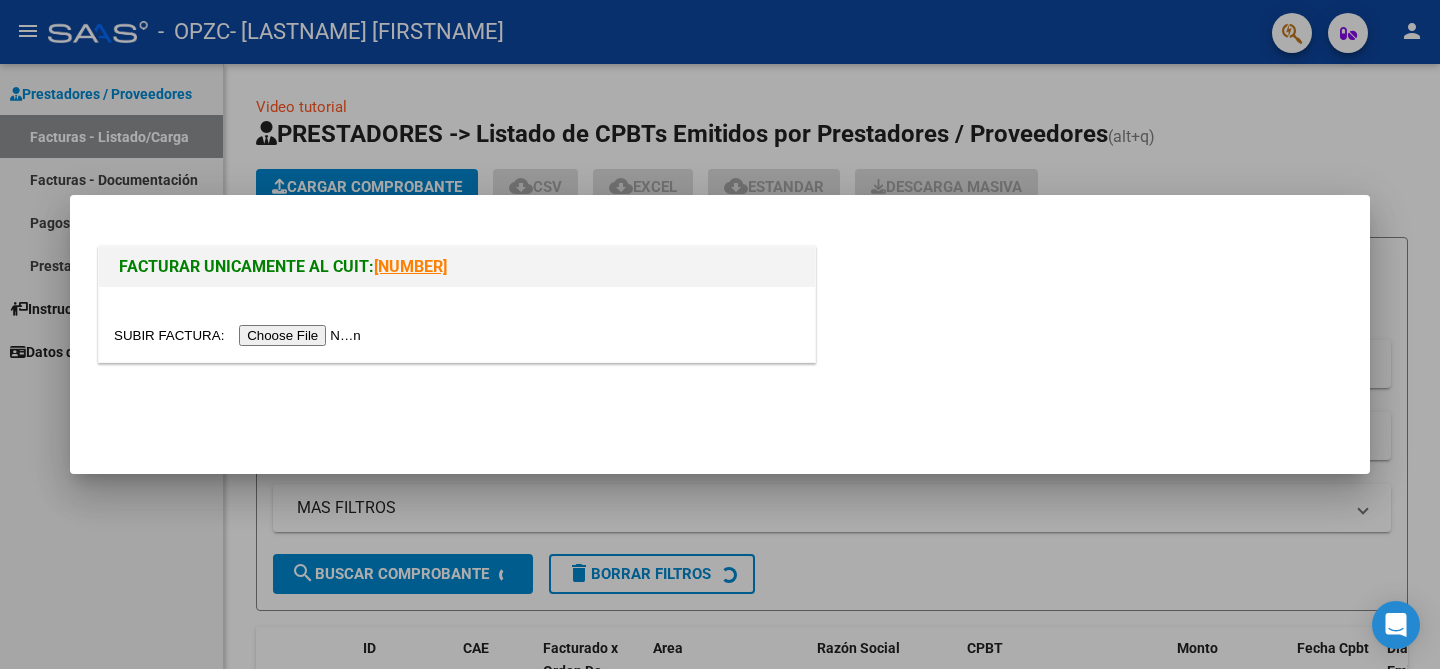 click at bounding box center [240, 335] 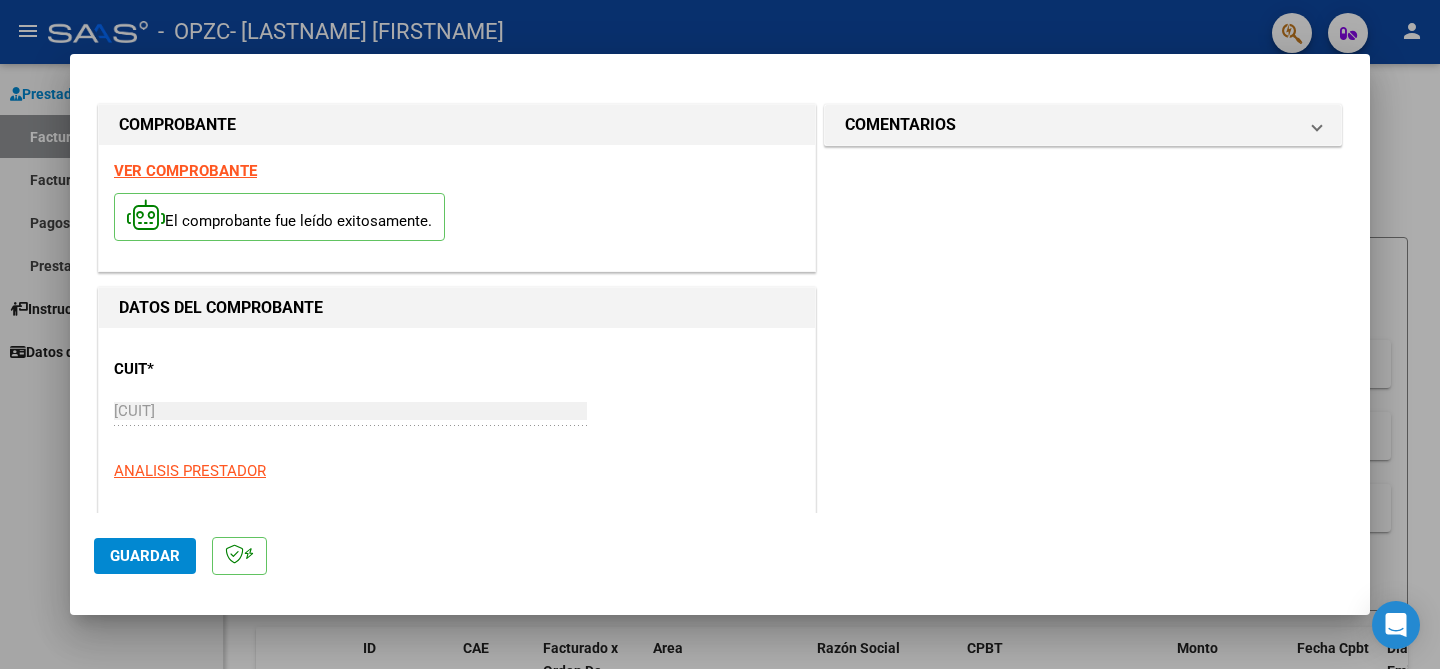drag, startPoint x: 656, startPoint y: 336, endPoint x: 656, endPoint y: 255, distance: 81 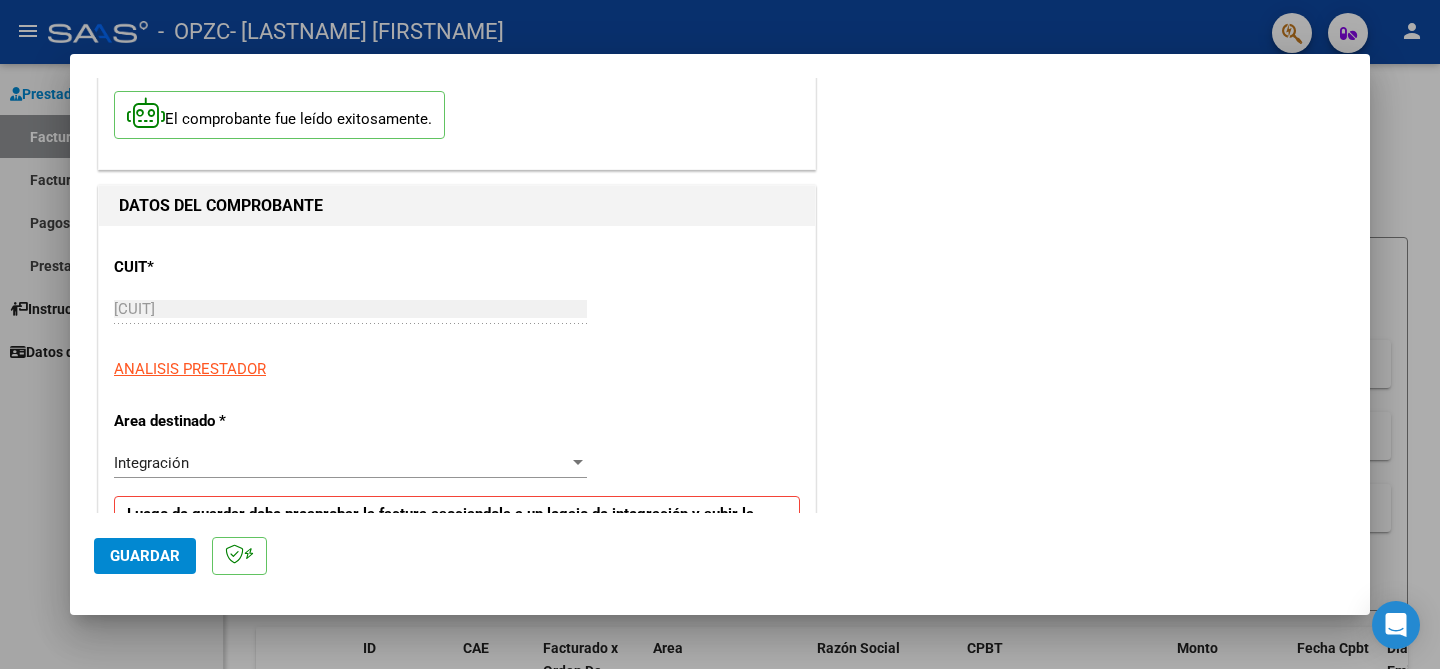 drag, startPoint x: 654, startPoint y: 252, endPoint x: 632, endPoint y: 519, distance: 267.90485 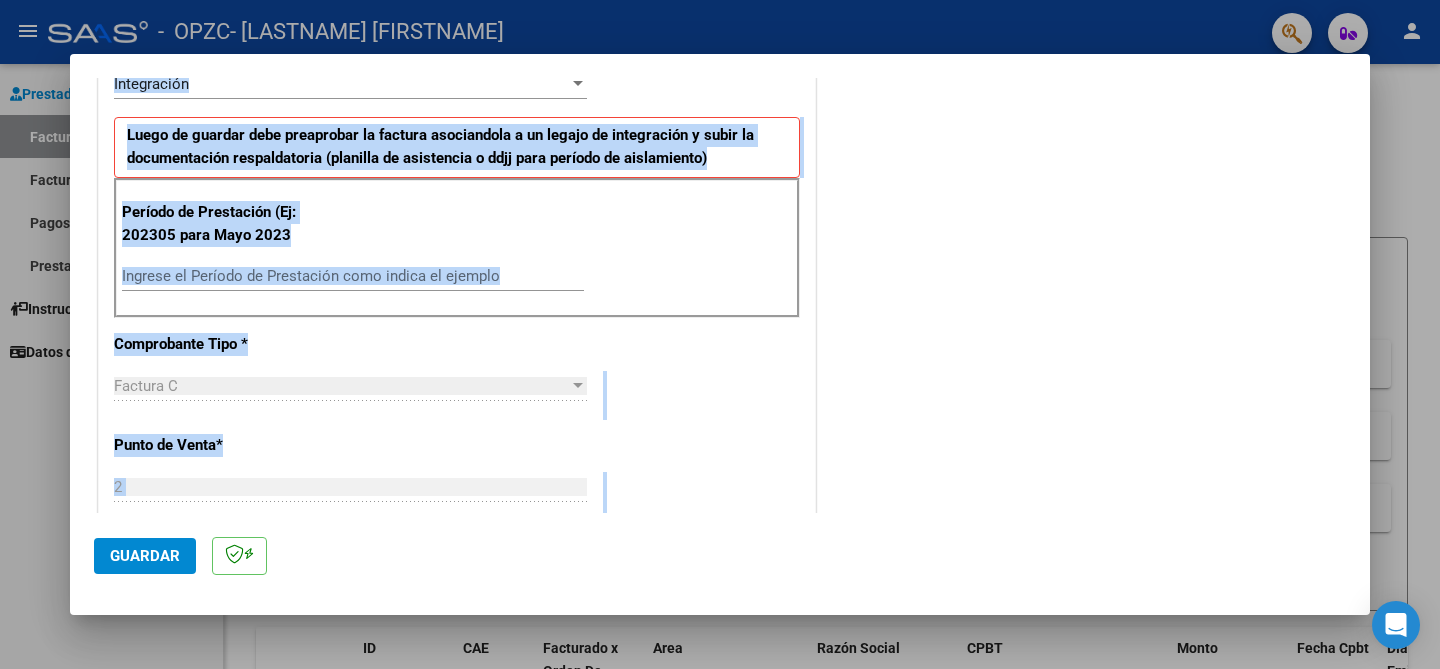 drag, startPoint x: 648, startPoint y: 310, endPoint x: 624, endPoint y: 493, distance: 184.56706 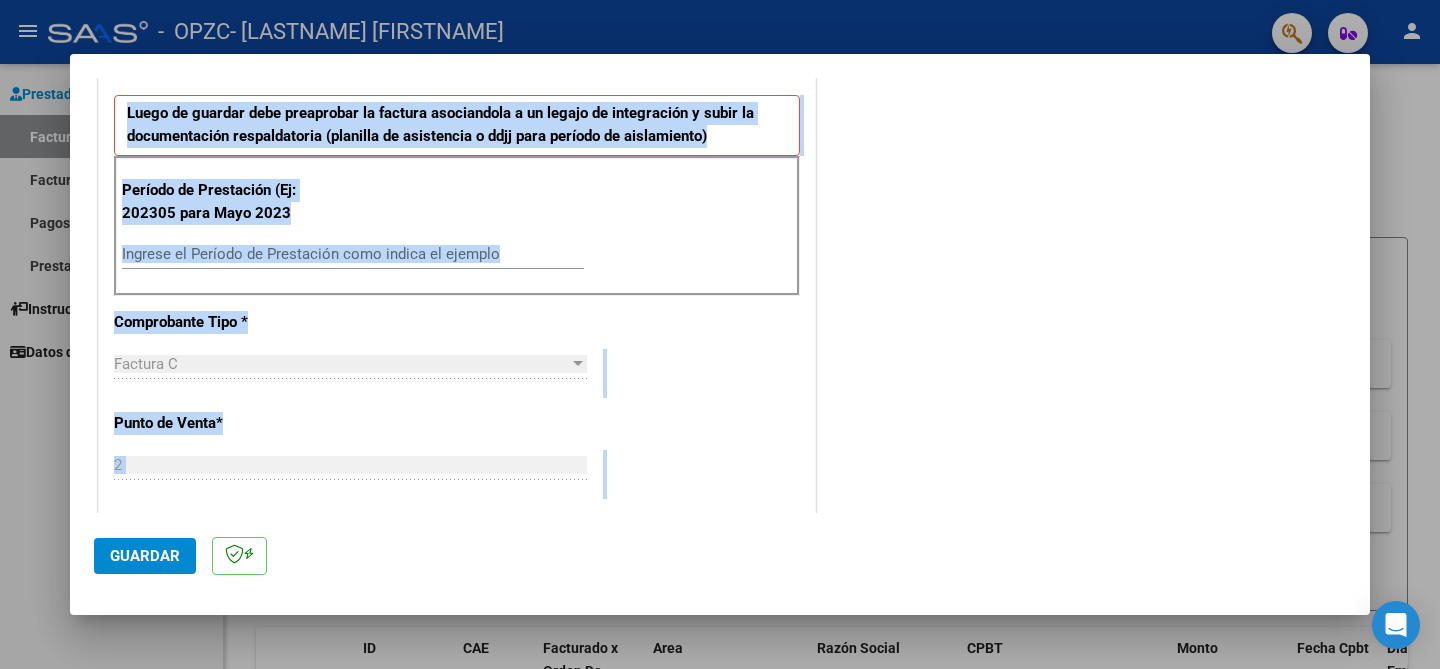 click on "Ingrese el Período de Prestación como indica el ejemplo" at bounding box center (353, 254) 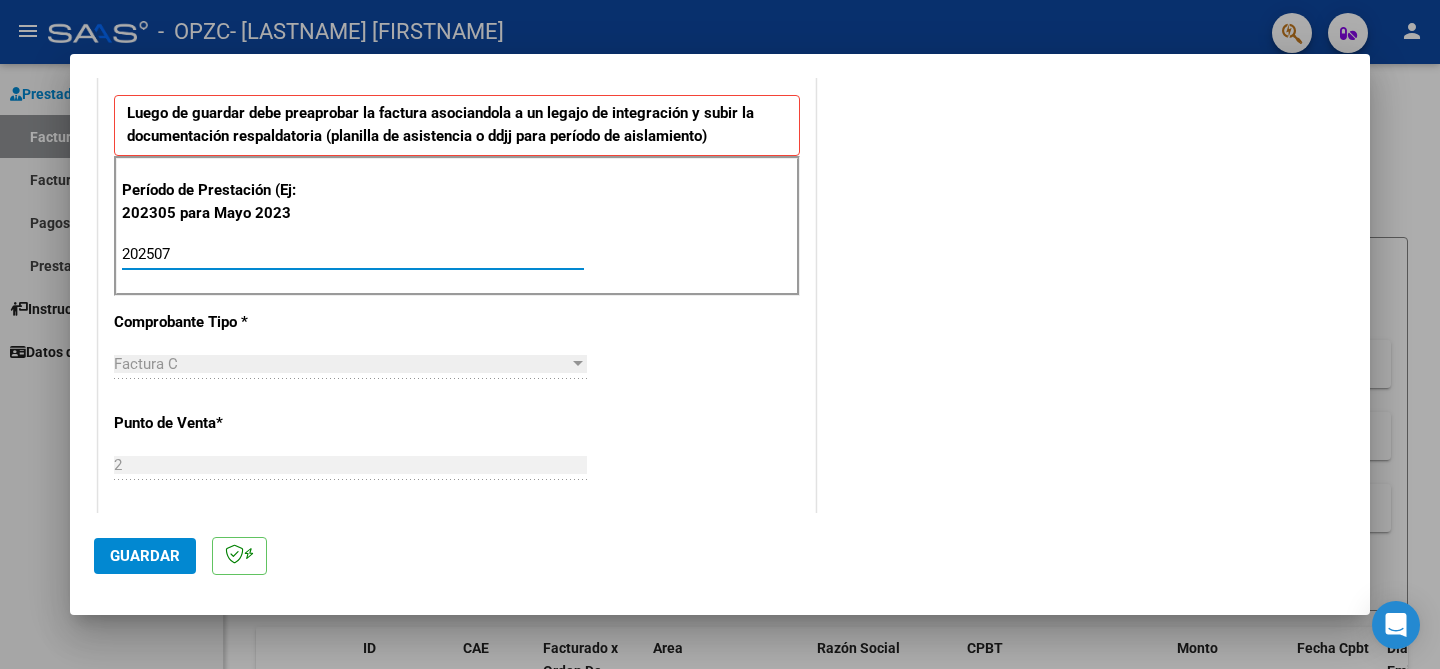 type on "202507" 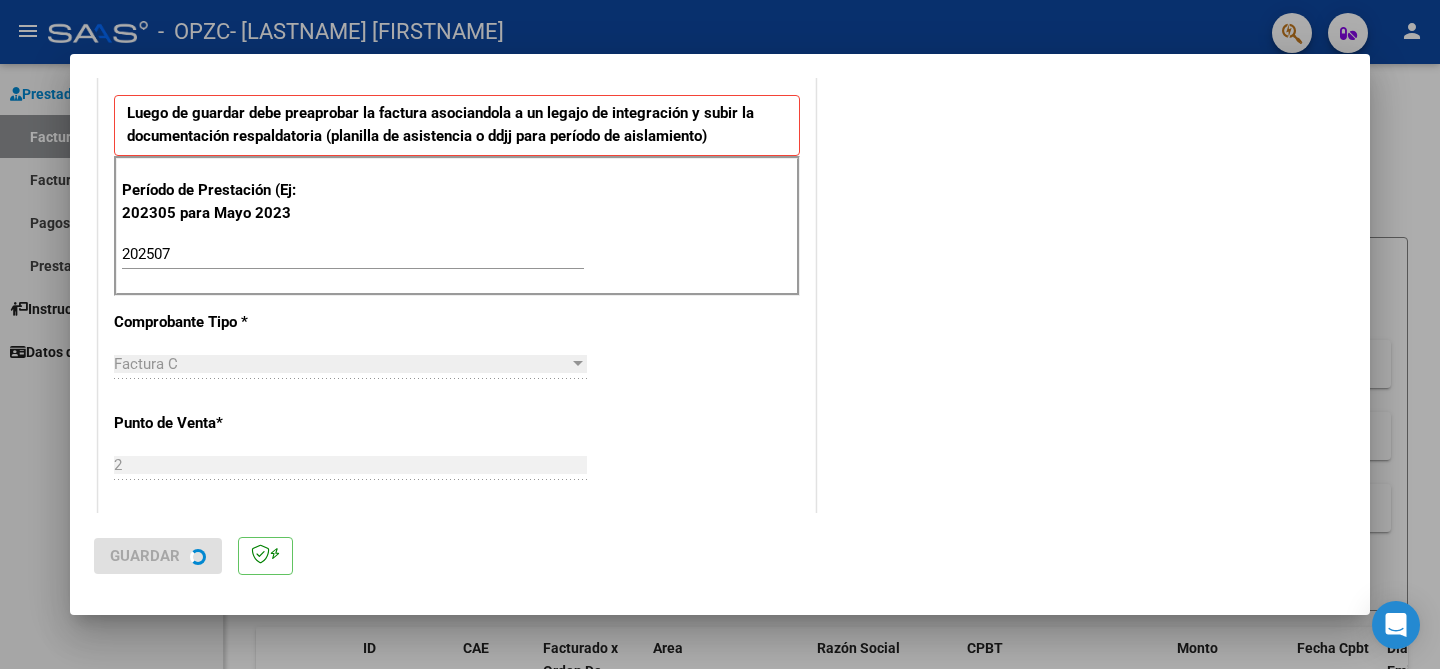 scroll, scrollTop: 0, scrollLeft: 0, axis: both 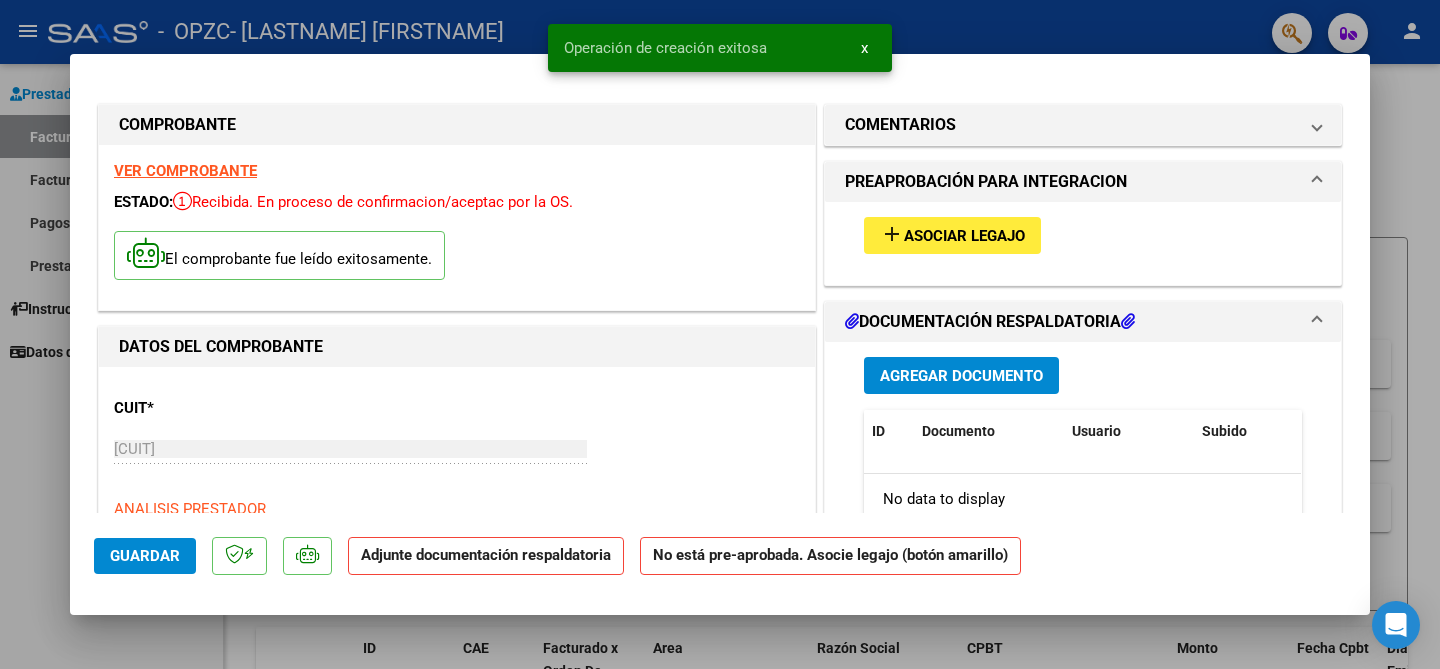 click on "Asociar Legajo" at bounding box center [964, 236] 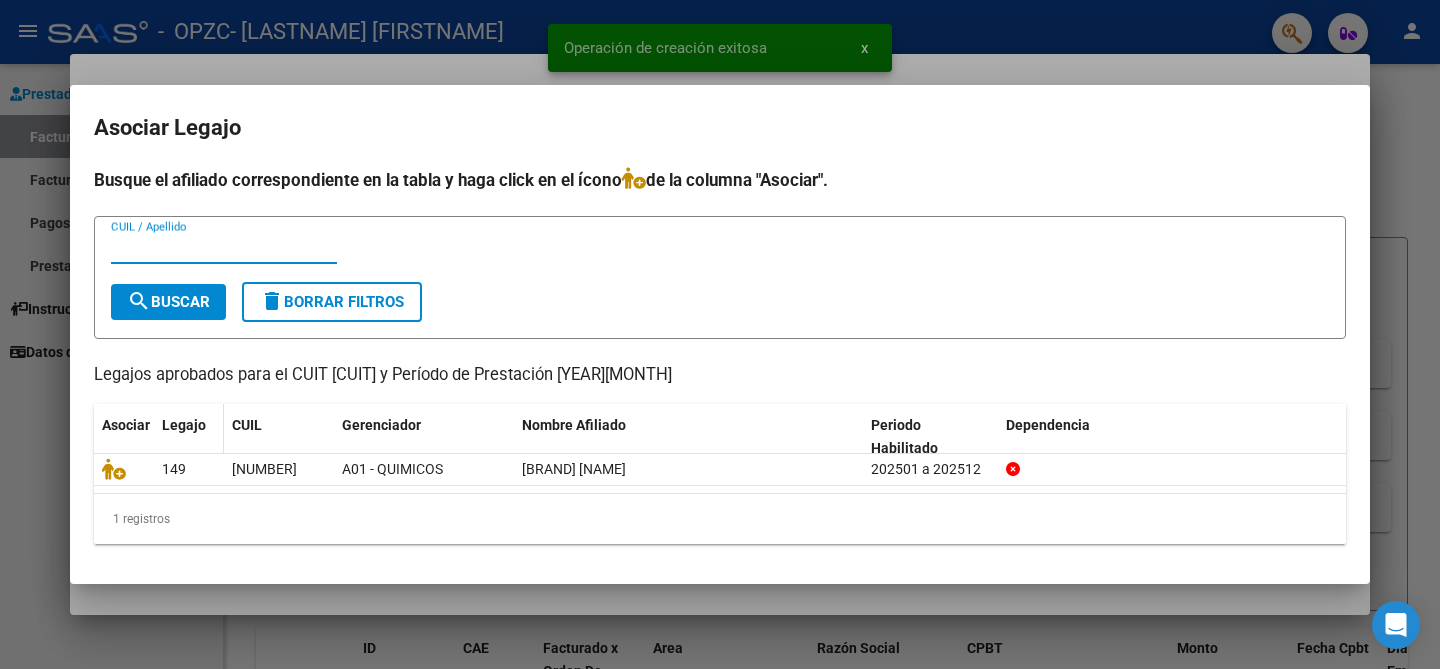 click on "Legajo" 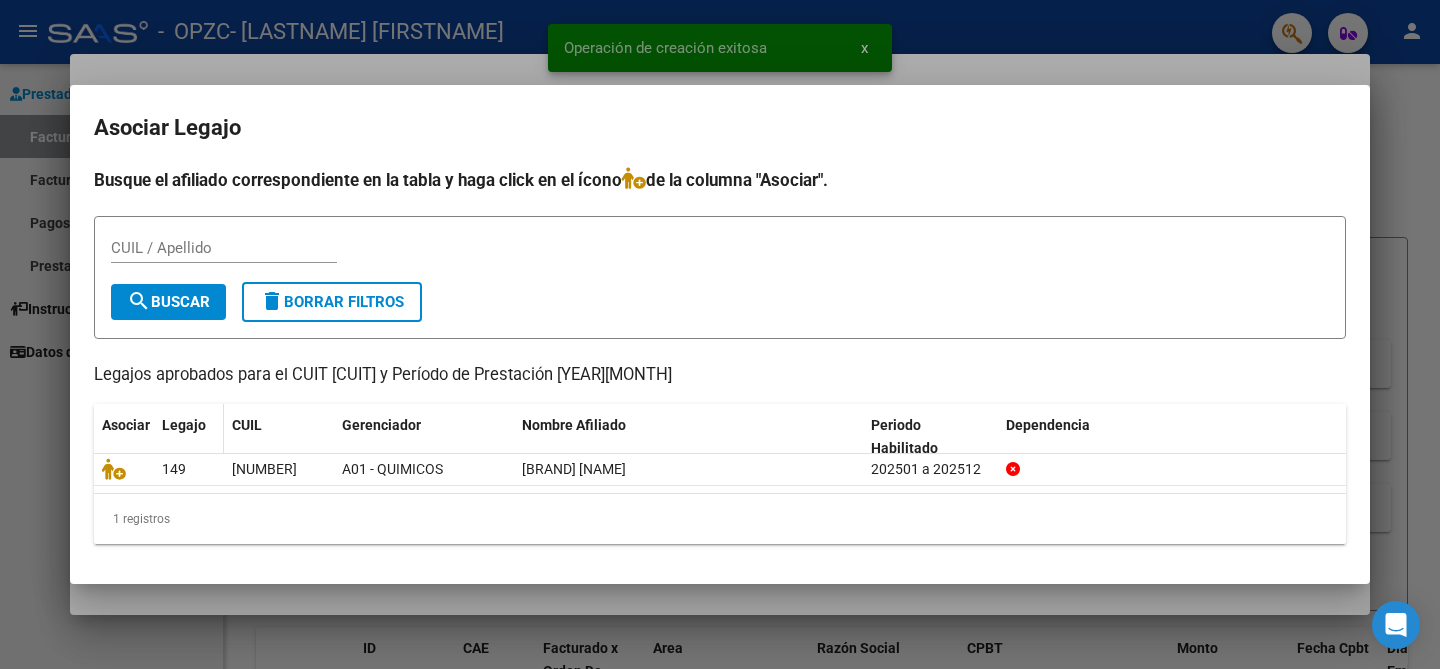 click on "Legajo" 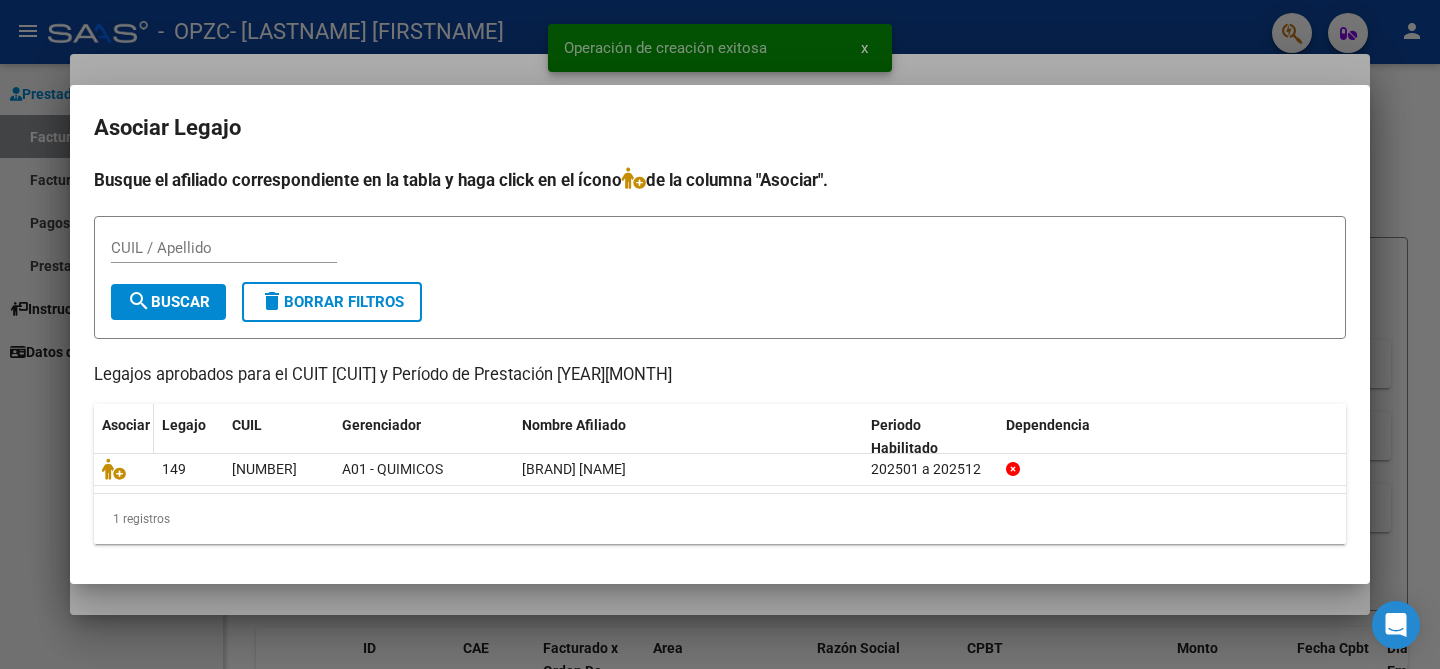 click on "Asociar" 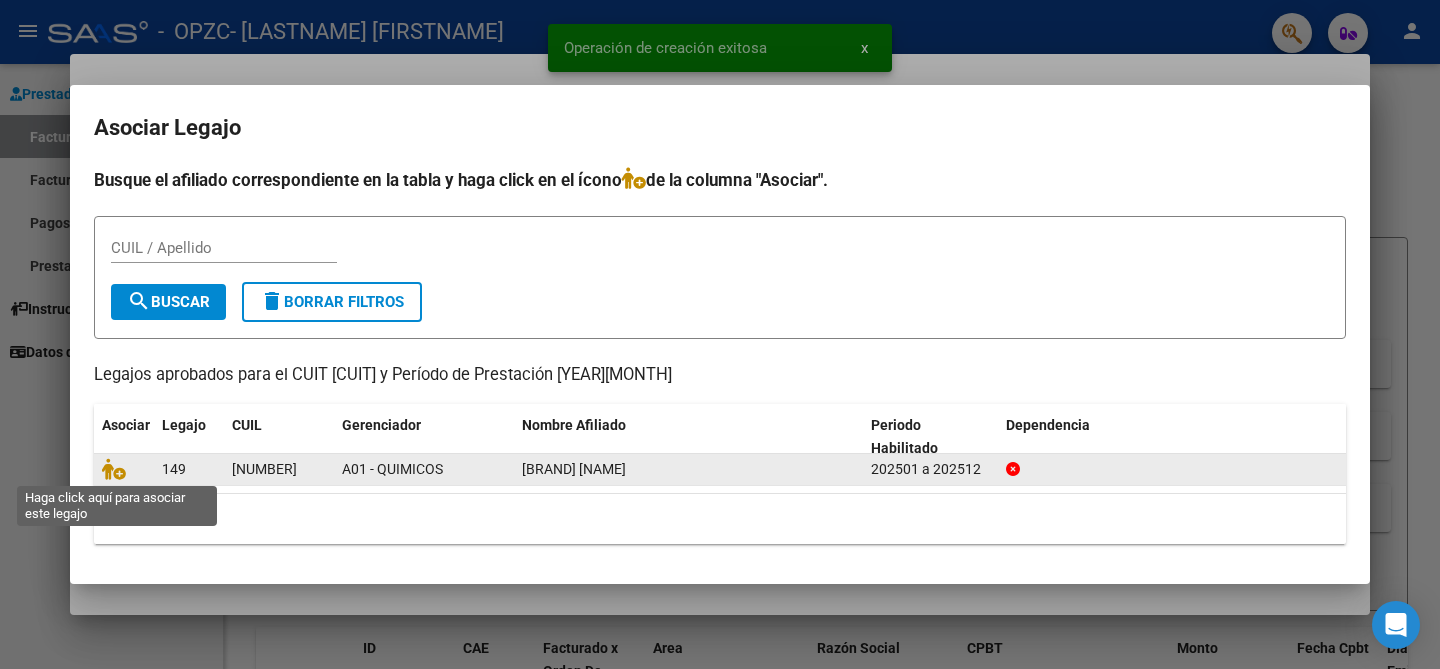 click 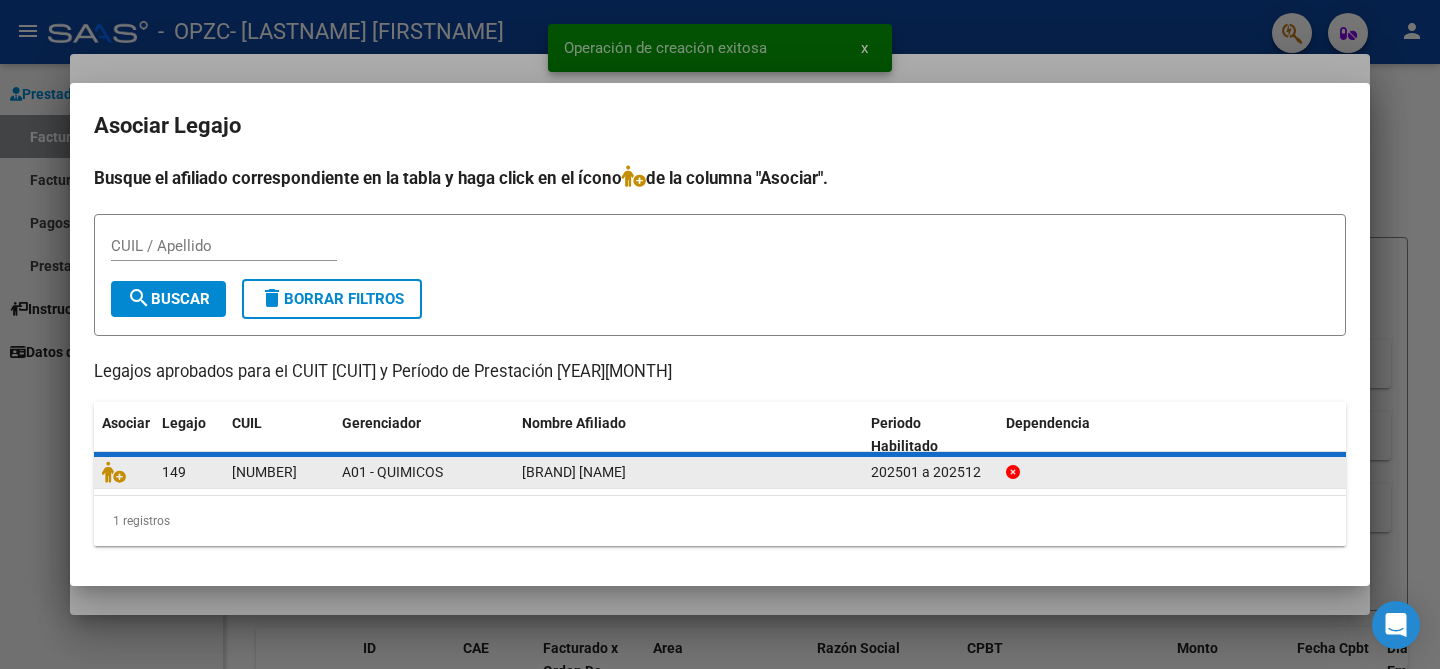 click 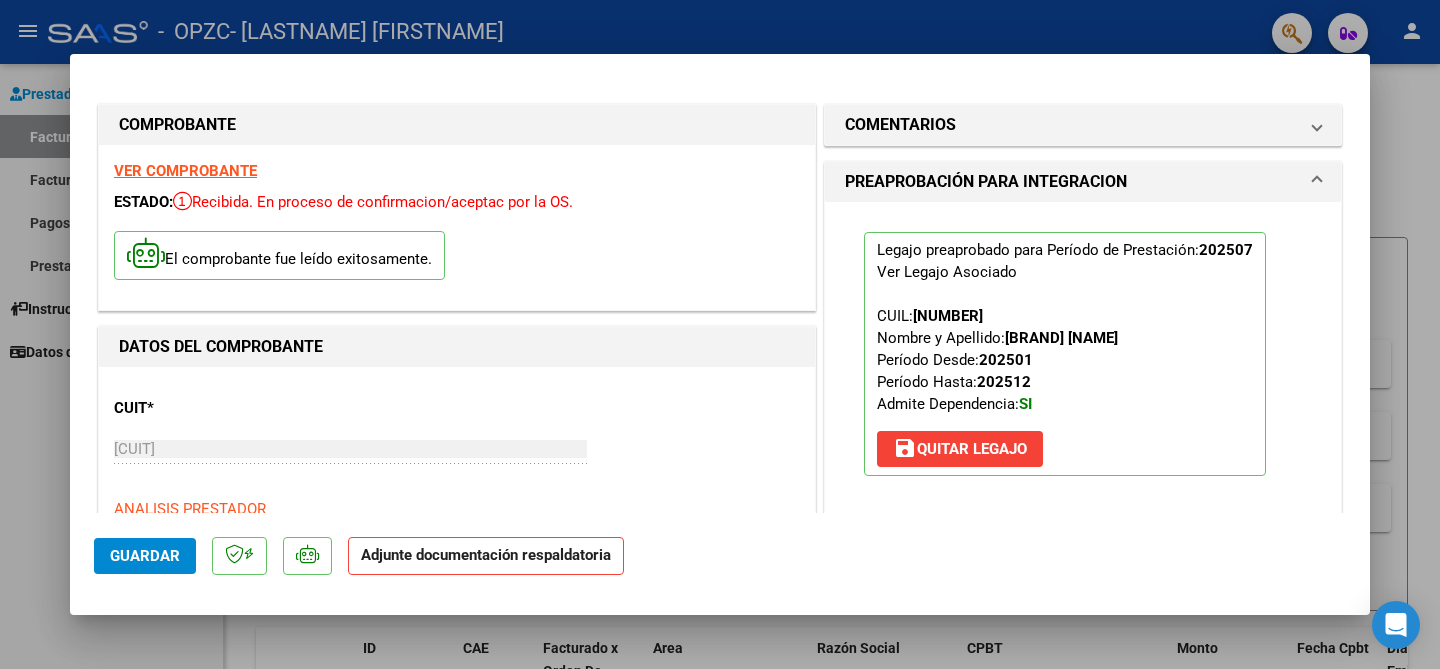 click on "[CUIT] Ingresar CUIT" at bounding box center [350, 458] 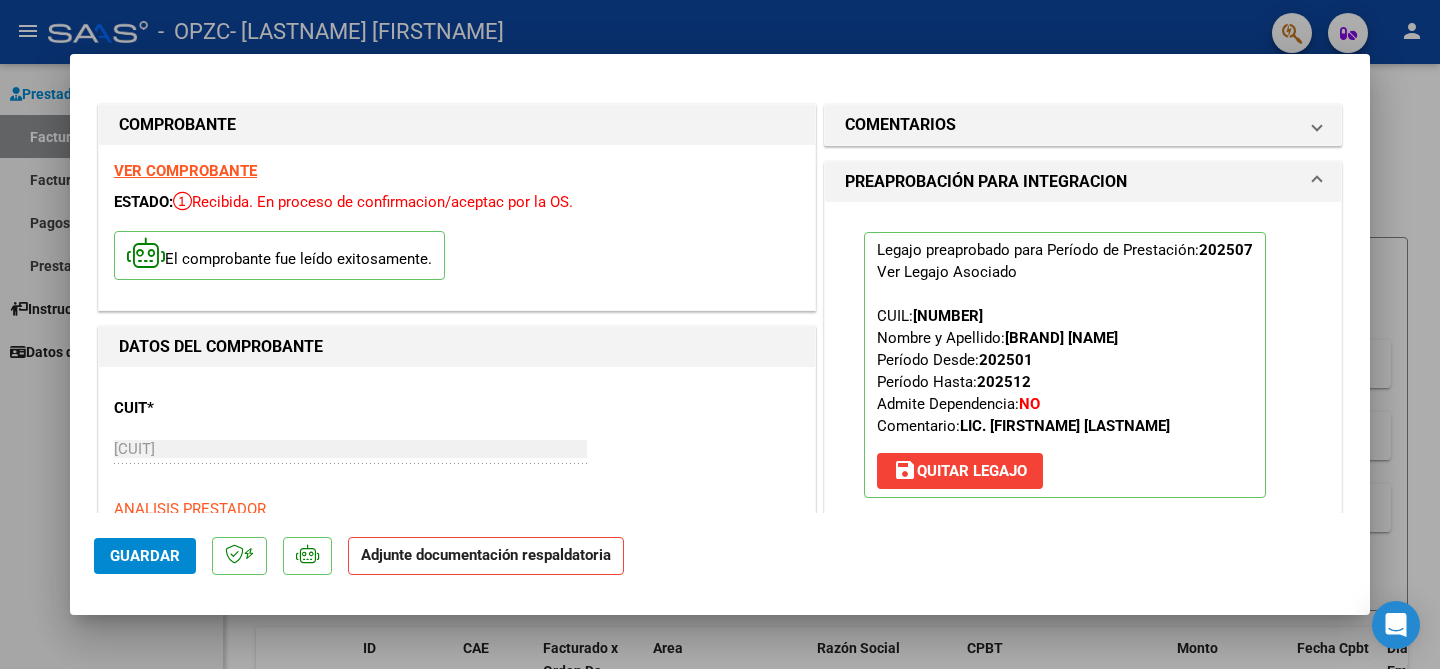 click on "Legajo preaprobado para Período de Prestación:  [YEAR][MONTH] Ver Legajo Asociado  CUIL:  [NUMBER]  Nombre y Apellido:  [BRAND] [NAME]  Período Desde:  [YEAR][MONTH]  Período Hasta:  [YEAR][MONTH]  Admite Dependencia:   NO  Comentario:  LIC. [FIRSTNAME] [LASTNAME] save  Quitar Legajo" at bounding box center (1083, 365) 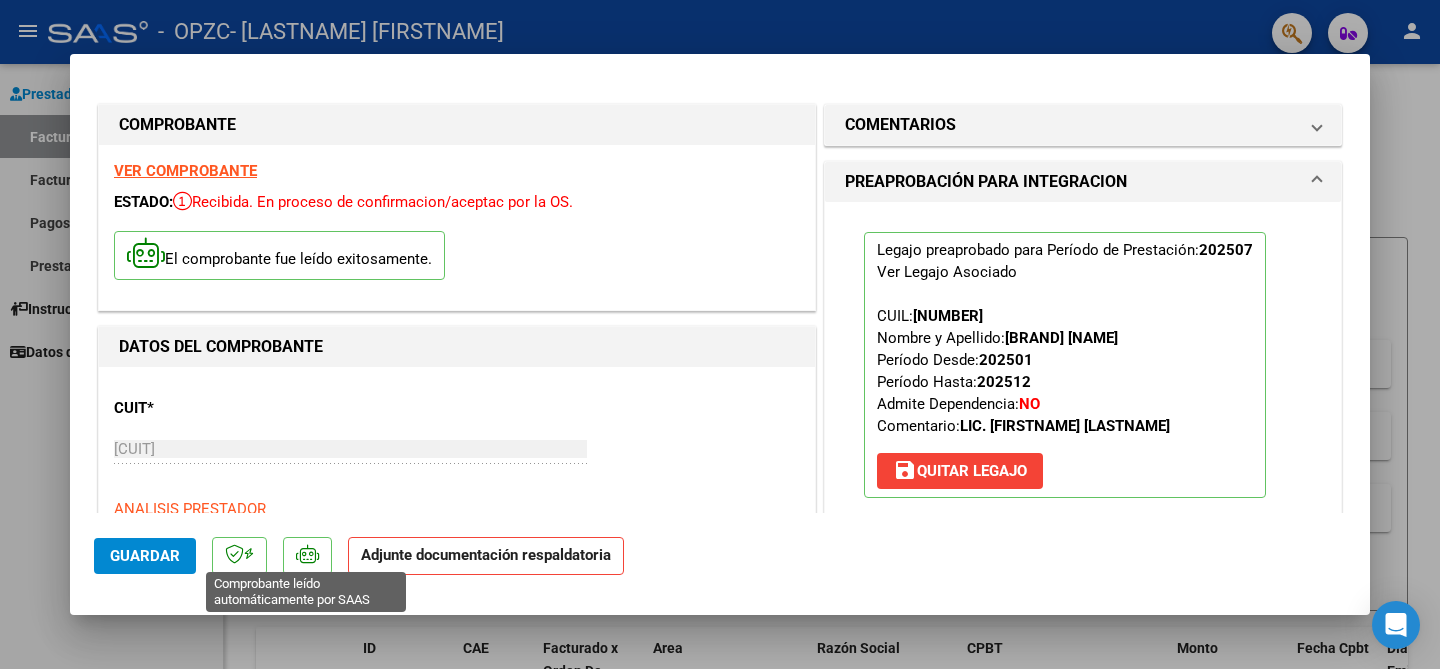 click 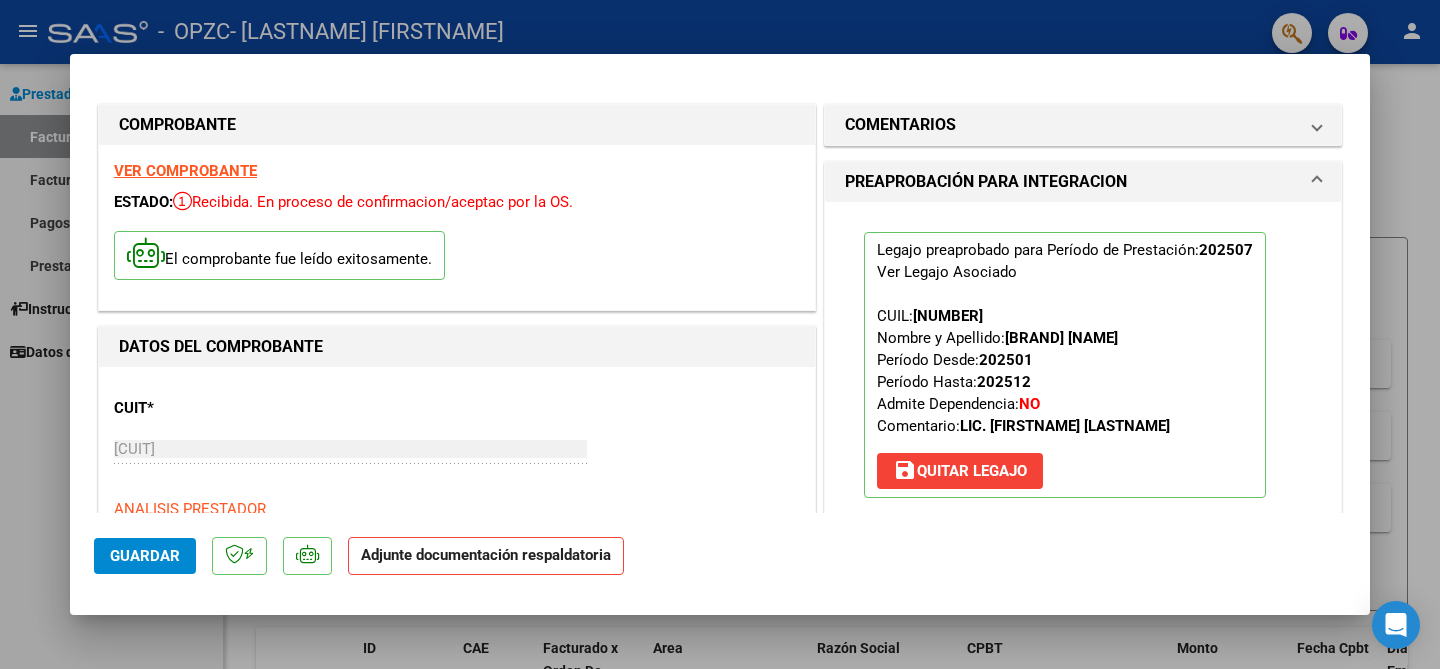 click on "Adjunte documentación respaldatoria" 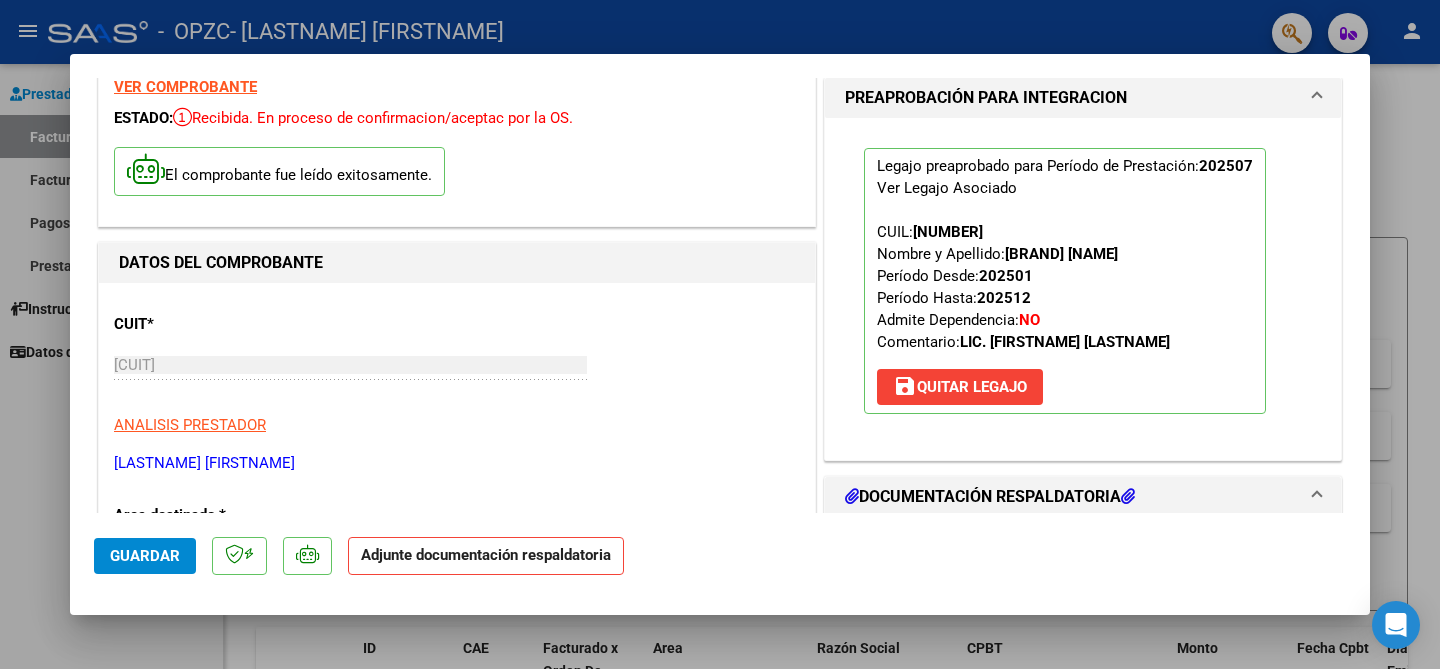 drag, startPoint x: 1176, startPoint y: 447, endPoint x: 1134, endPoint y: 507, distance: 73.239334 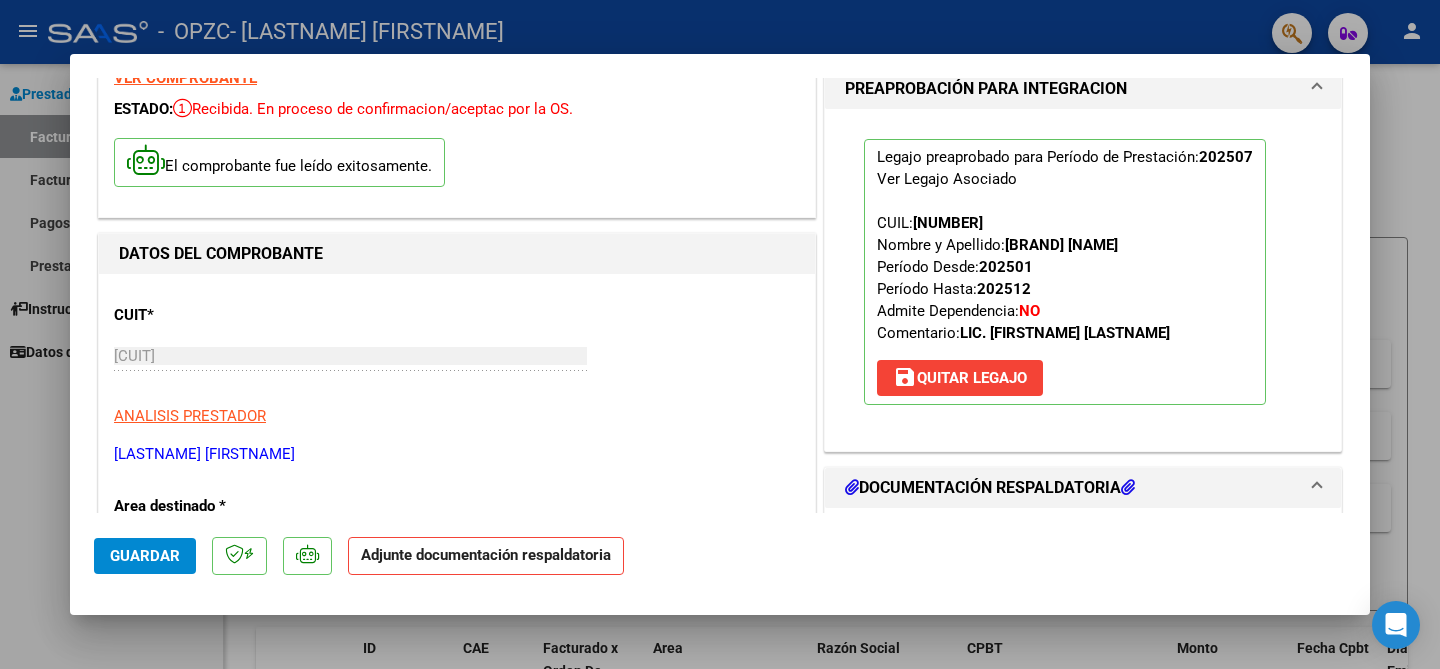 click on "DOCUMENTACIÓN RESPALDATORIA" at bounding box center [990, 488] 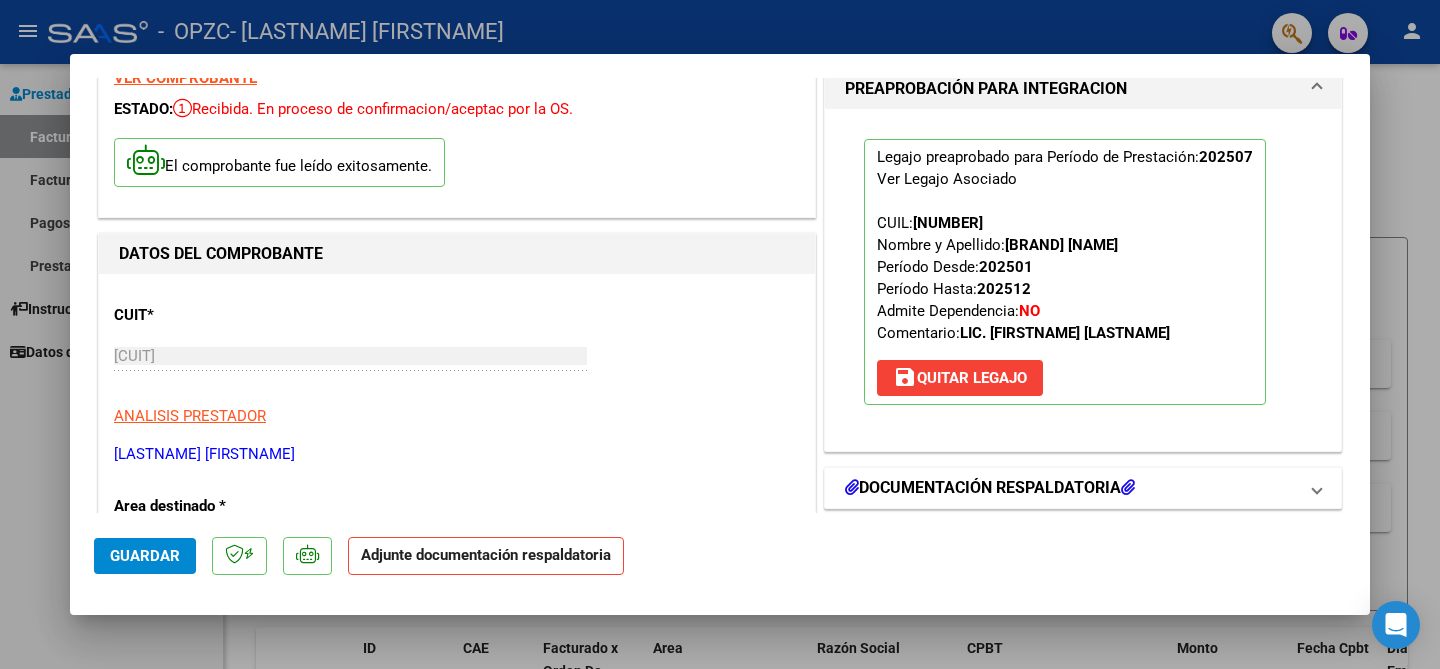click at bounding box center (1128, 487) 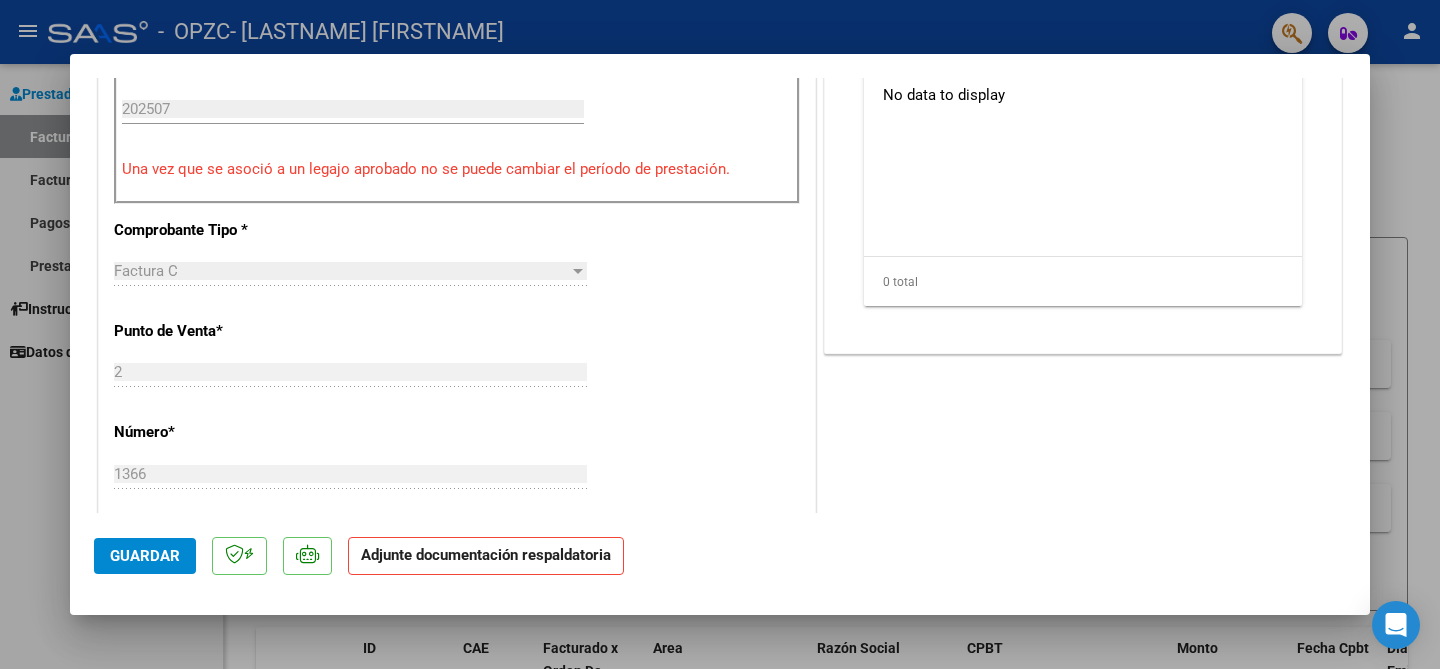 drag, startPoint x: 1320, startPoint y: 452, endPoint x: 1296, endPoint y: 523, distance: 74.94665 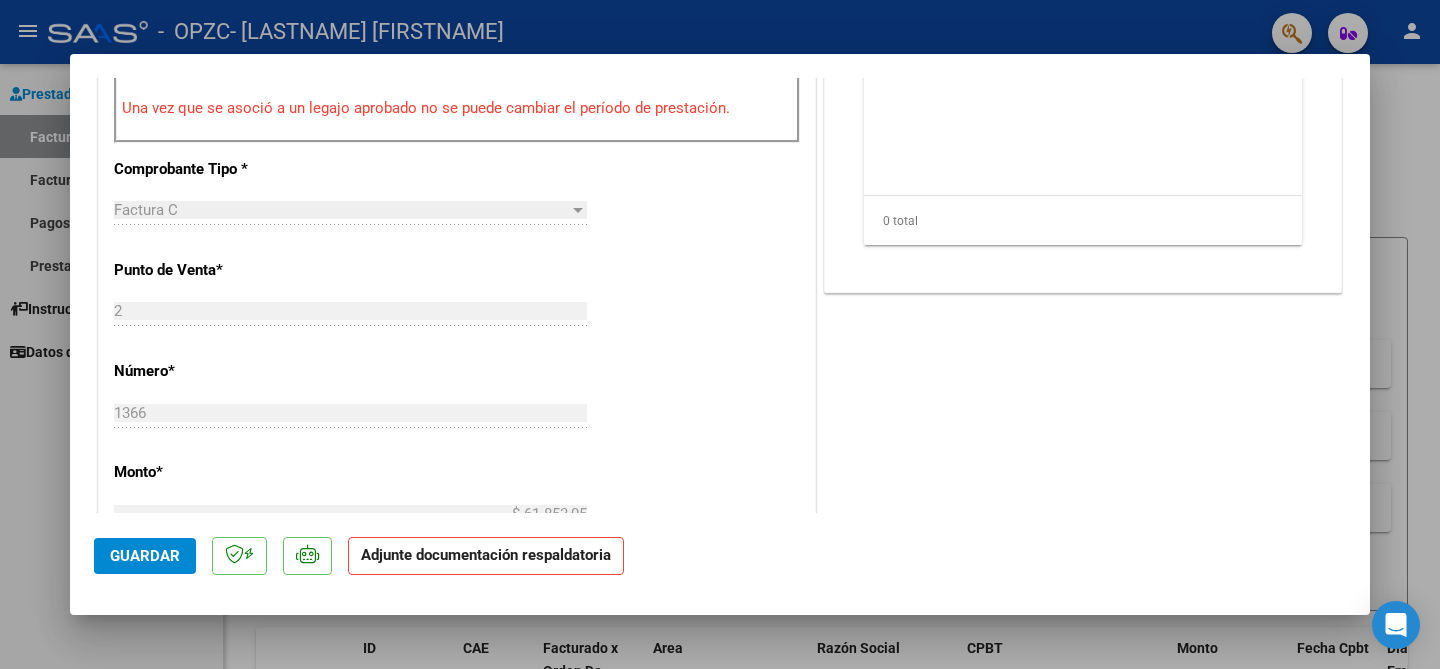 click on "No data to display" 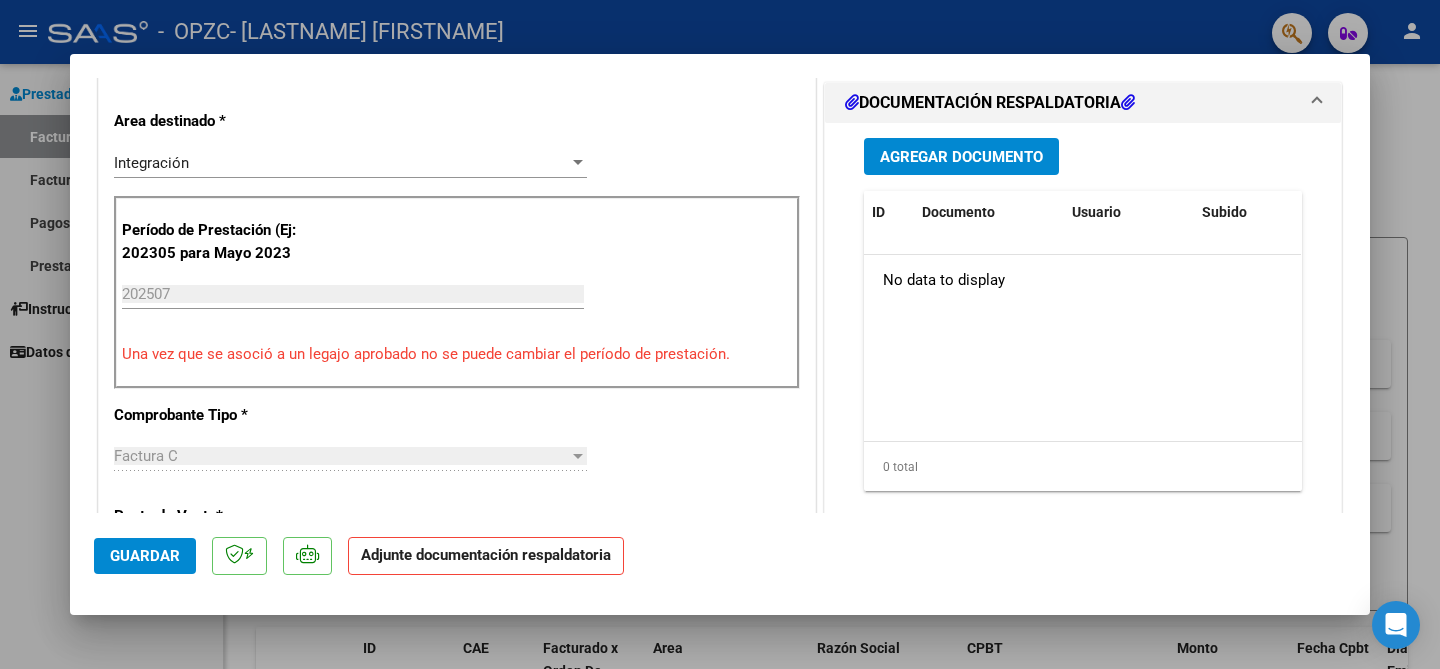 scroll, scrollTop: 274, scrollLeft: 0, axis: vertical 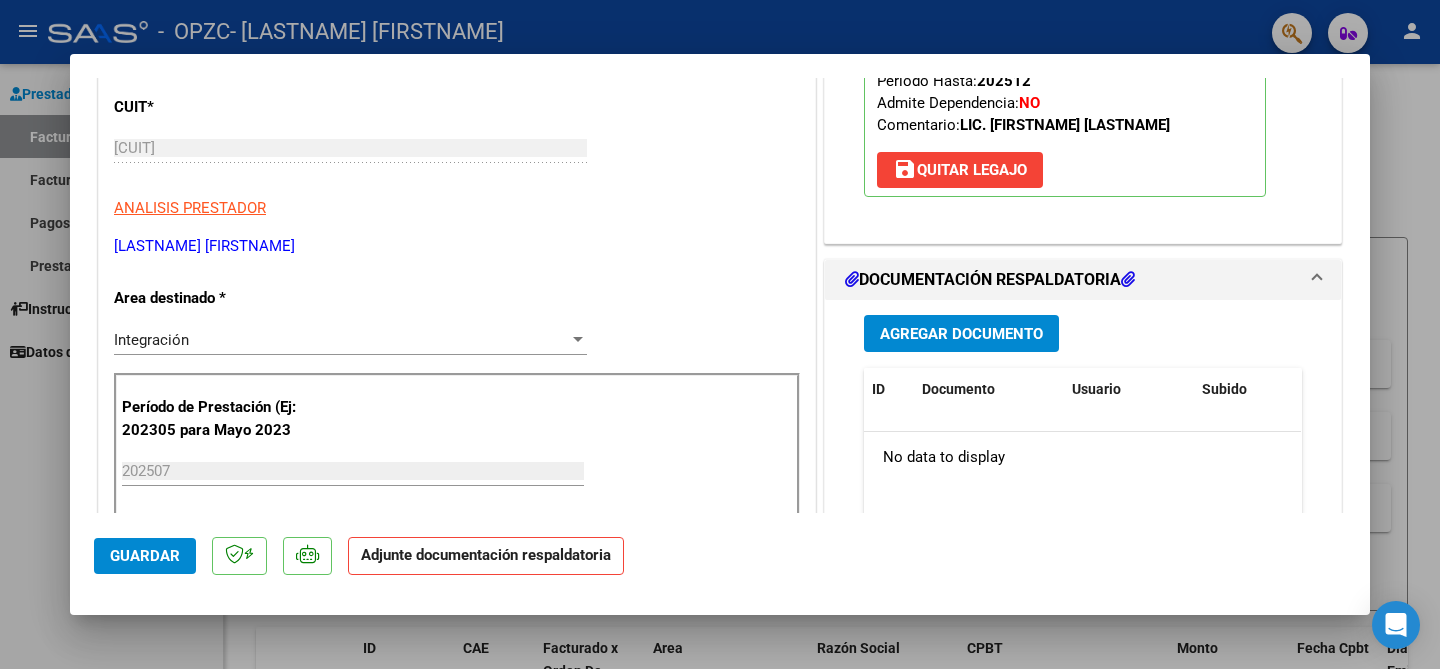 drag, startPoint x: 1348, startPoint y: 312, endPoint x: 1336, endPoint y: 57, distance: 255.2822 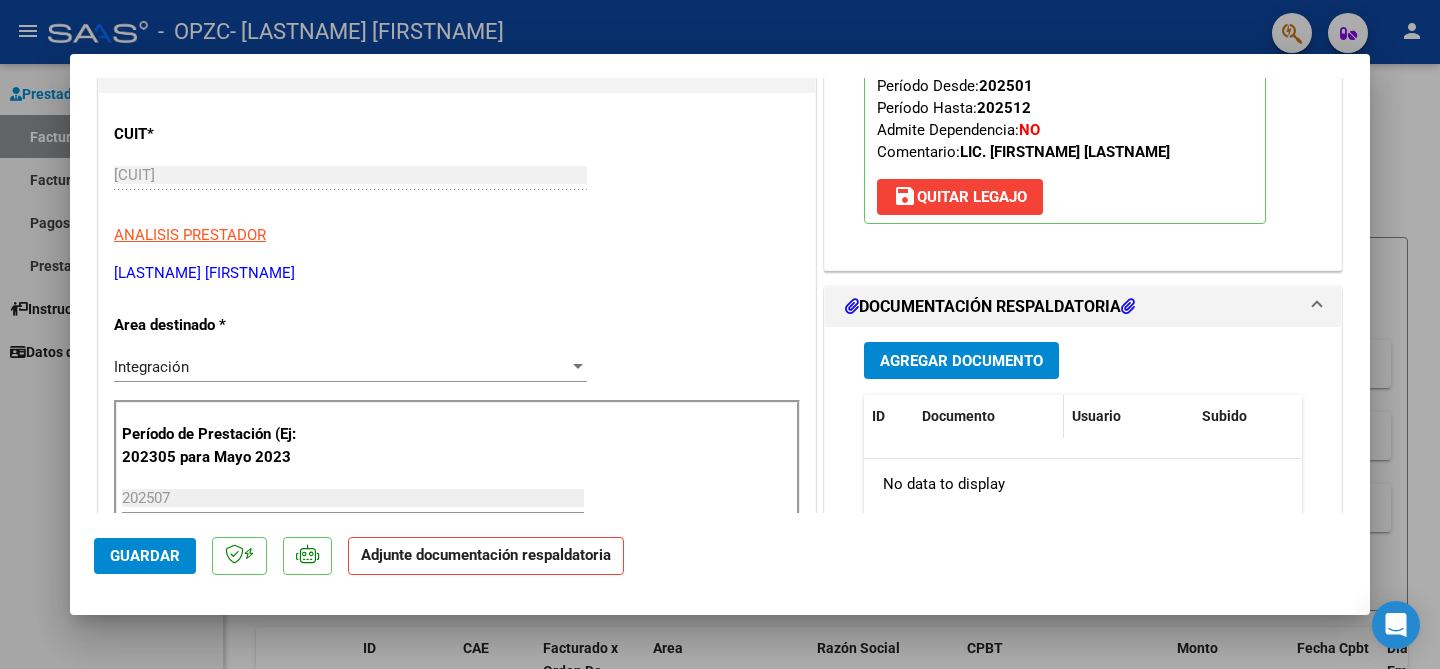 click on "Documento" at bounding box center [989, 416] 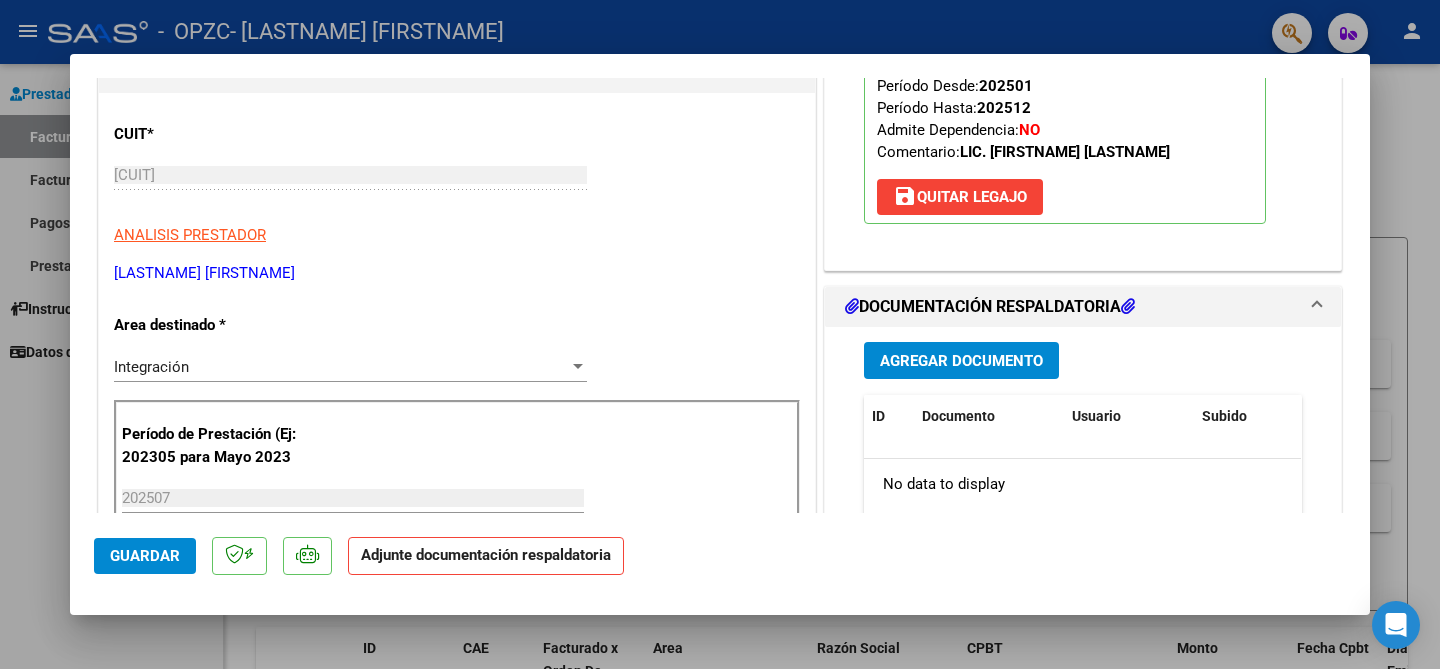 click on "Agregar Documento" at bounding box center (961, 361) 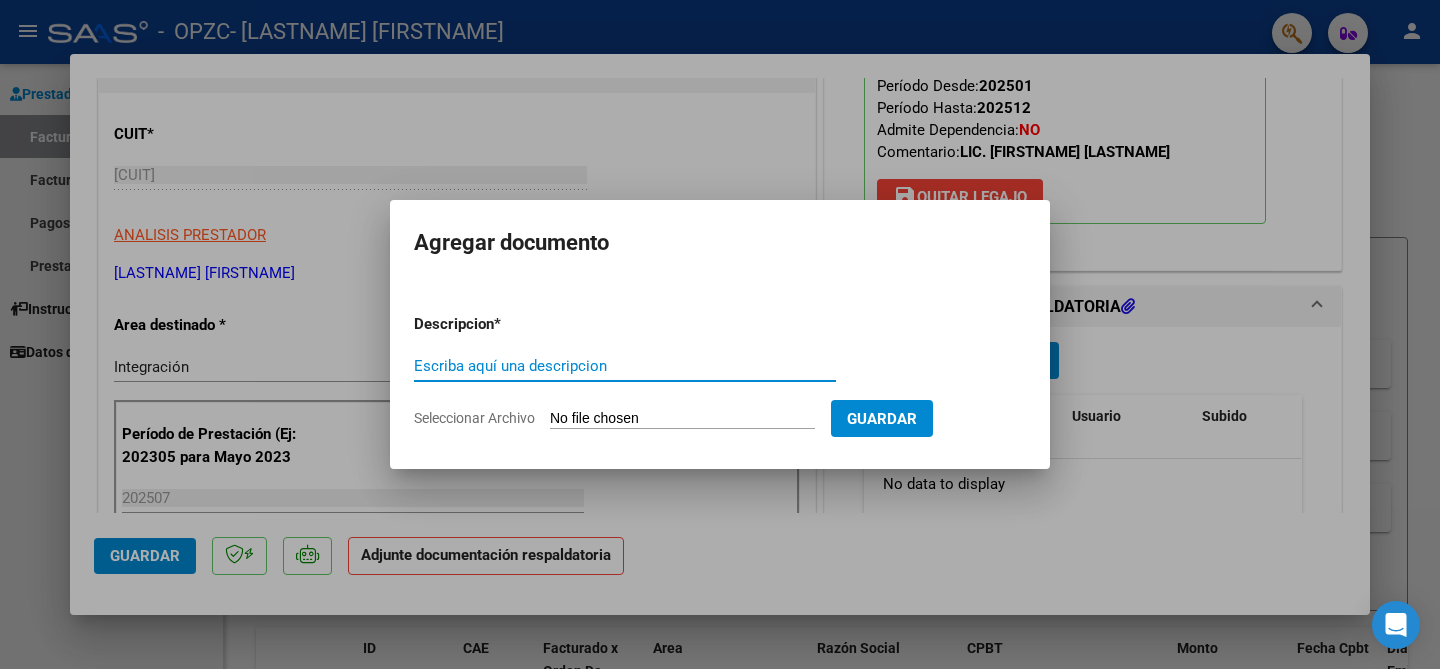 click on "Escriba aquí una descripcion" at bounding box center [625, 366] 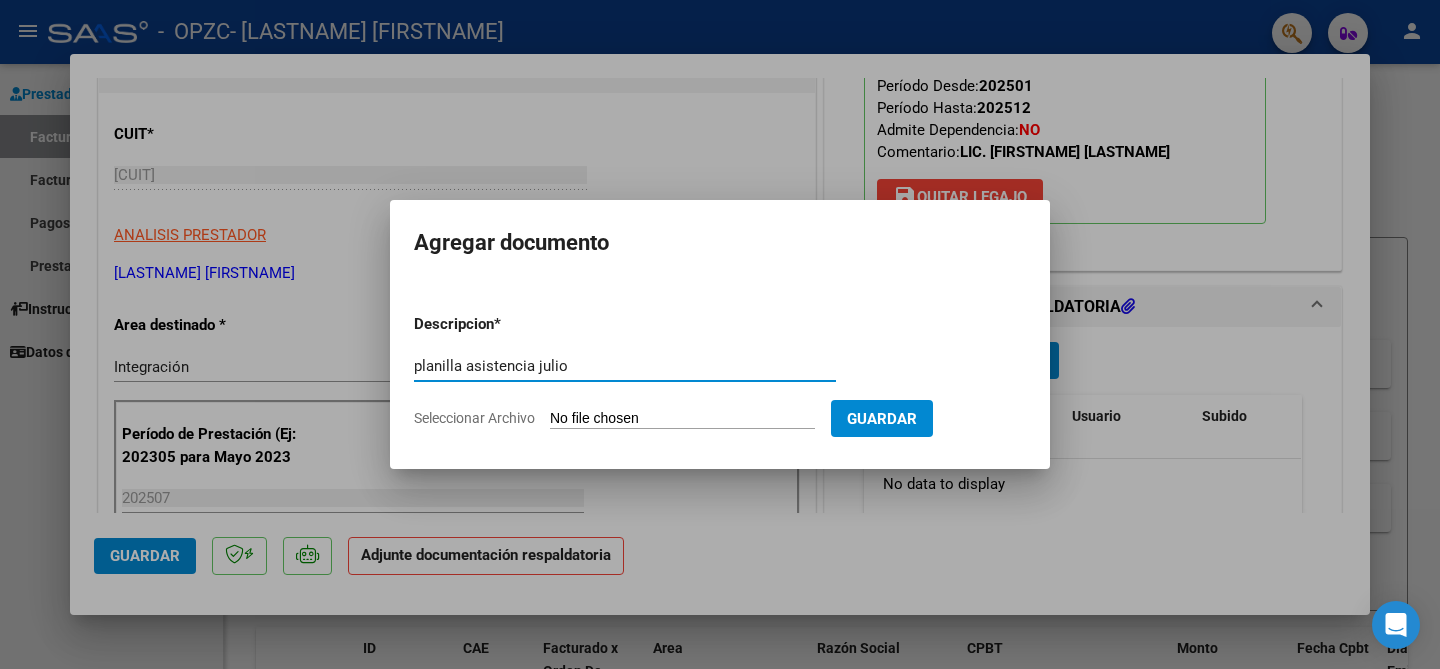 type on "planilla asistencia julio" 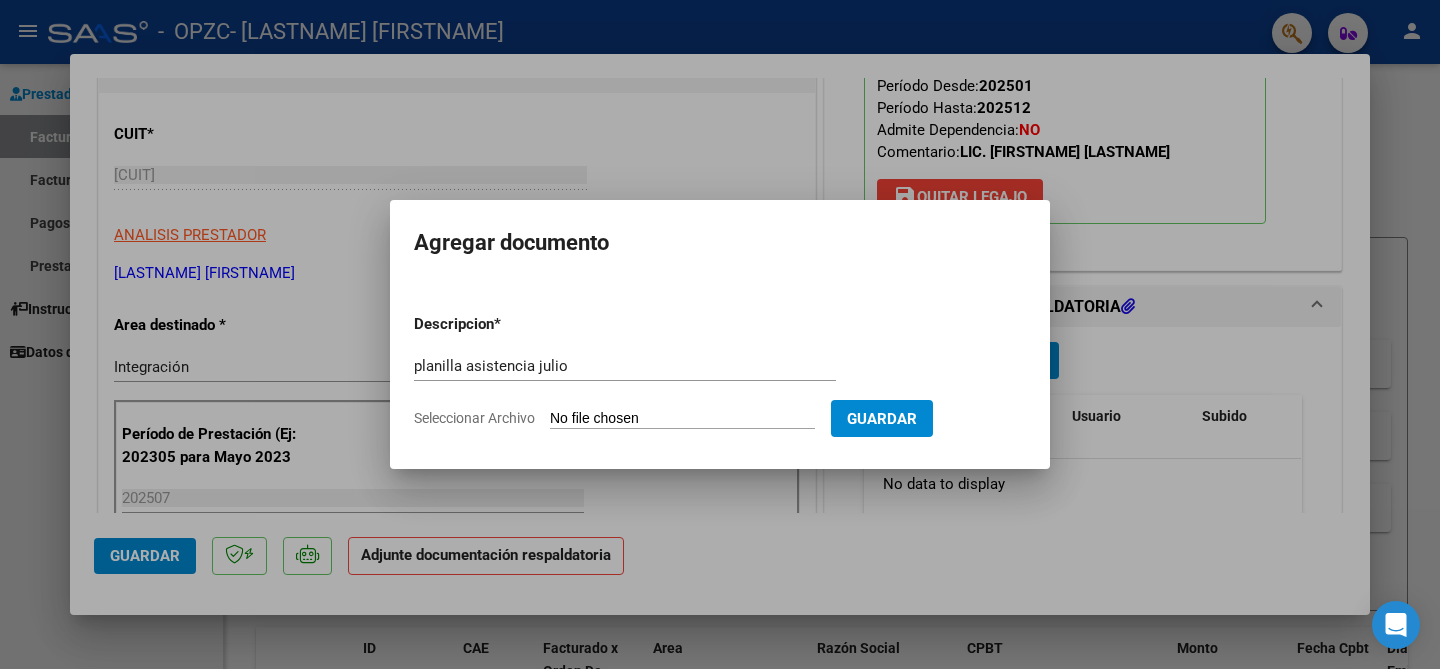click on "Seleccionar Archivo" at bounding box center [682, 419] 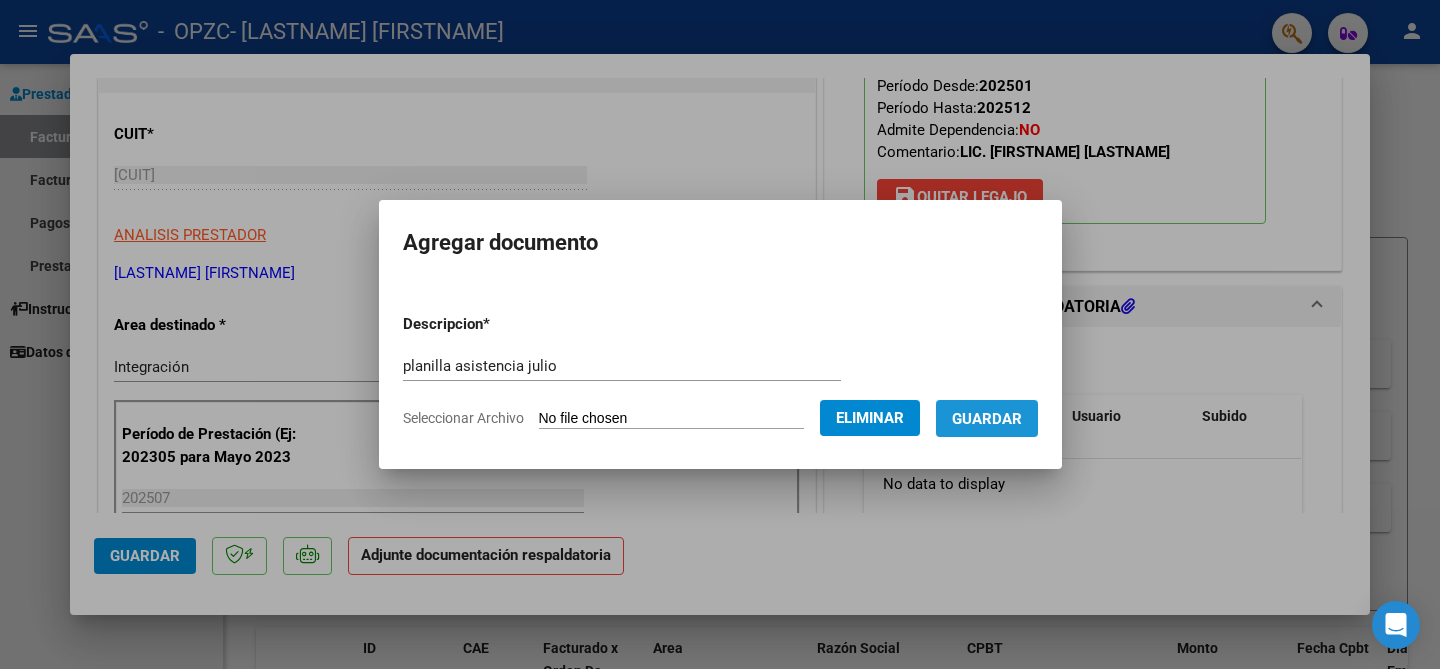 click on "Guardar" at bounding box center (987, 418) 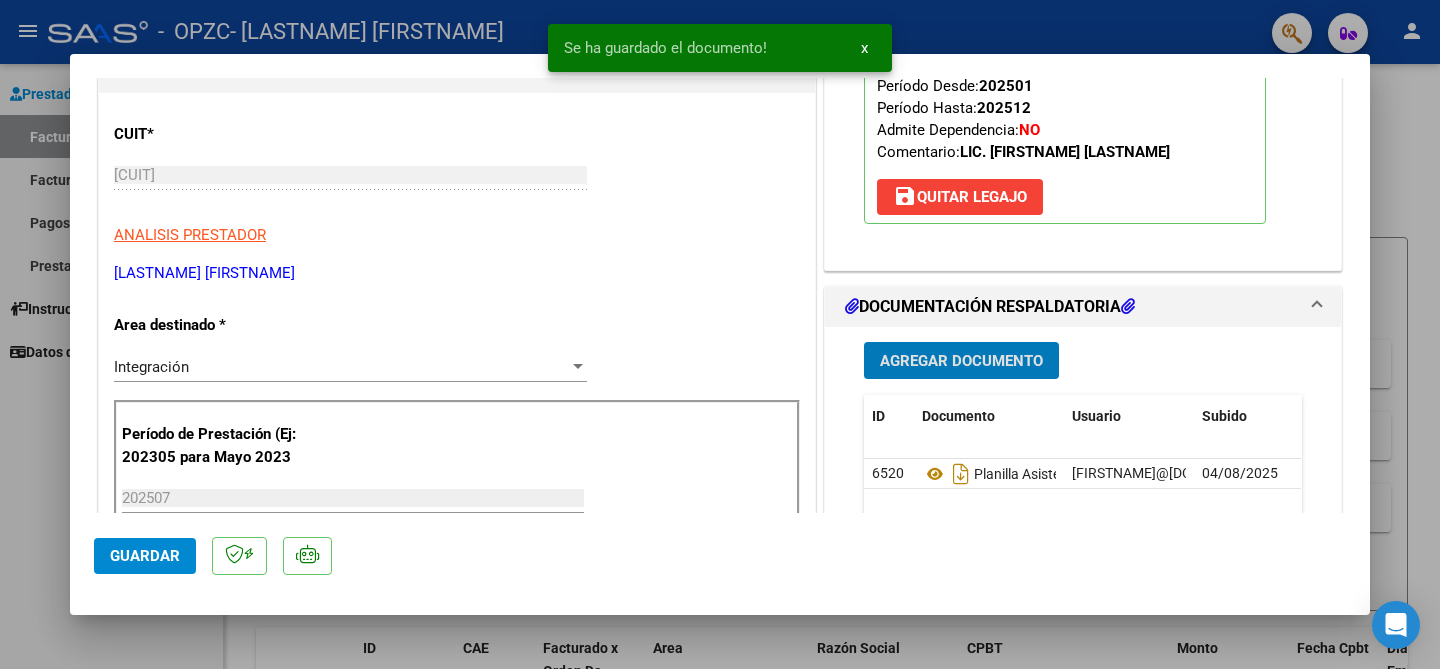 click on "Guardar" 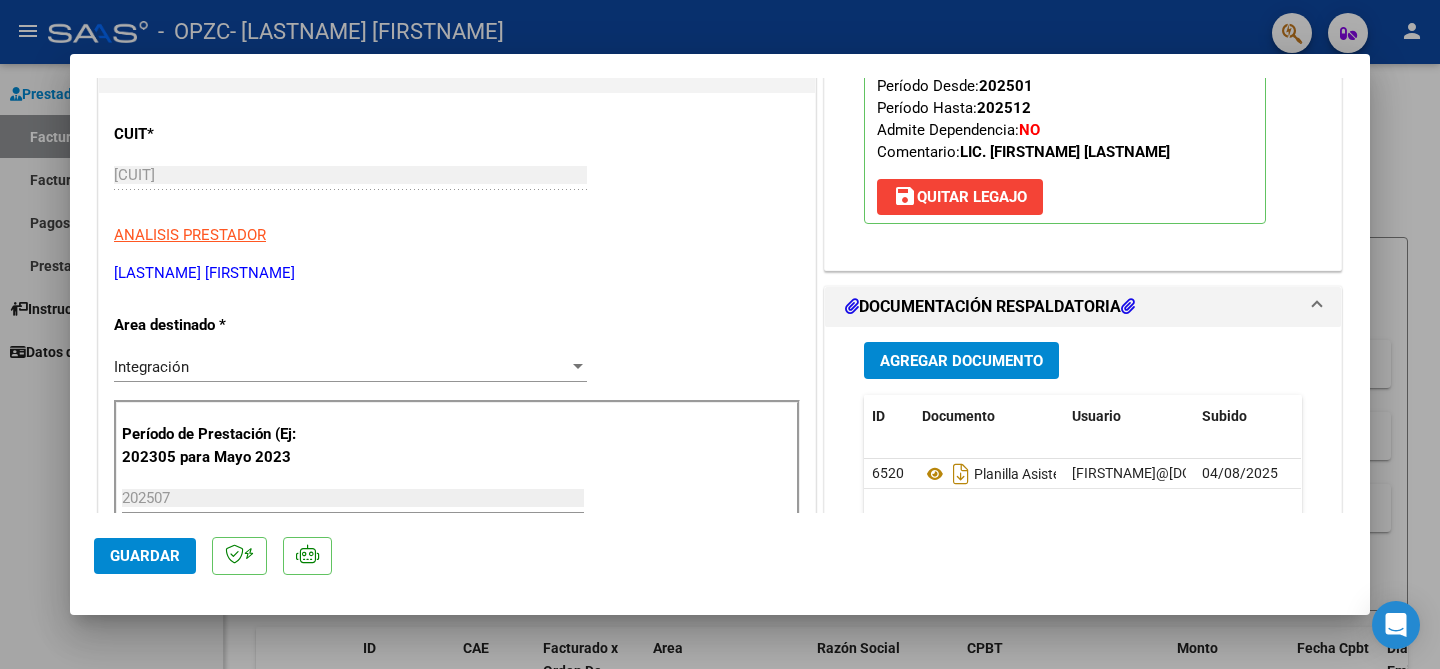 click on "Guardar" 